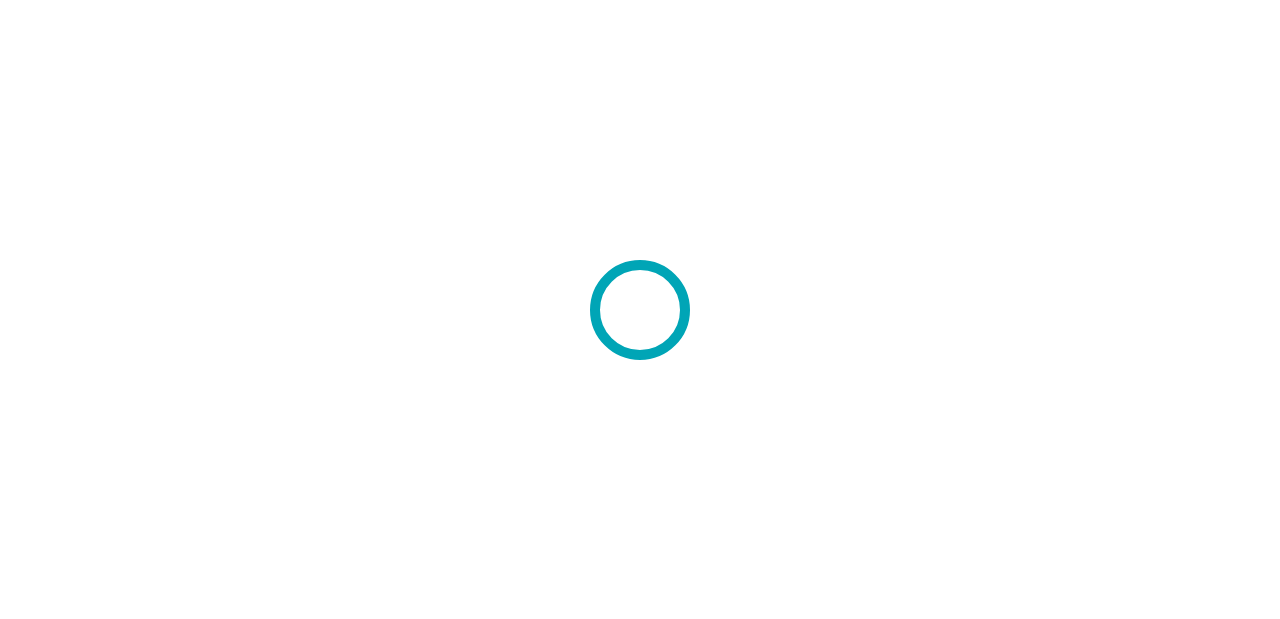 scroll, scrollTop: 0, scrollLeft: 0, axis: both 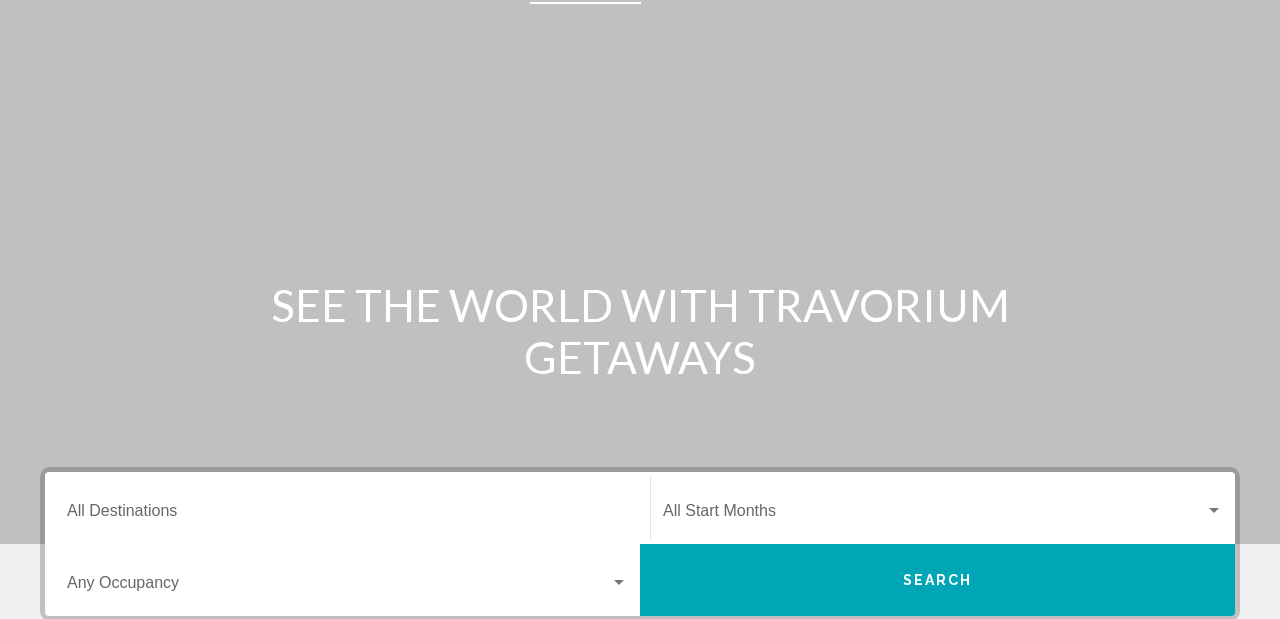click on "Destination All Destinations" at bounding box center [347, 515] 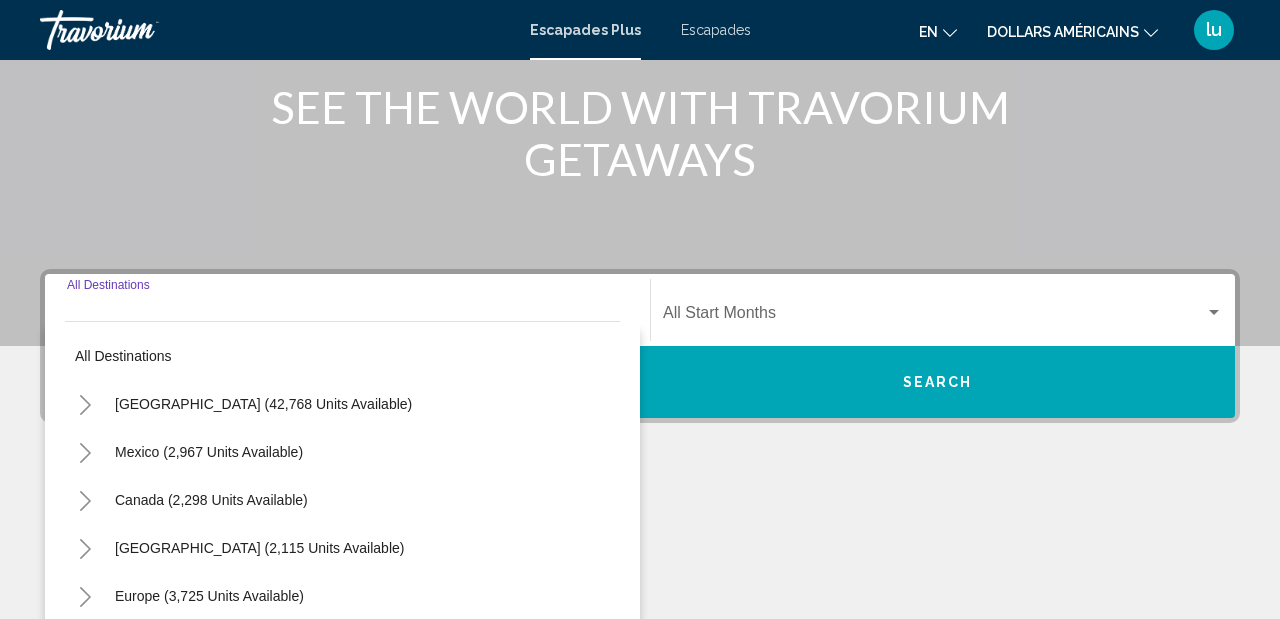 scroll, scrollTop: 458, scrollLeft: 0, axis: vertical 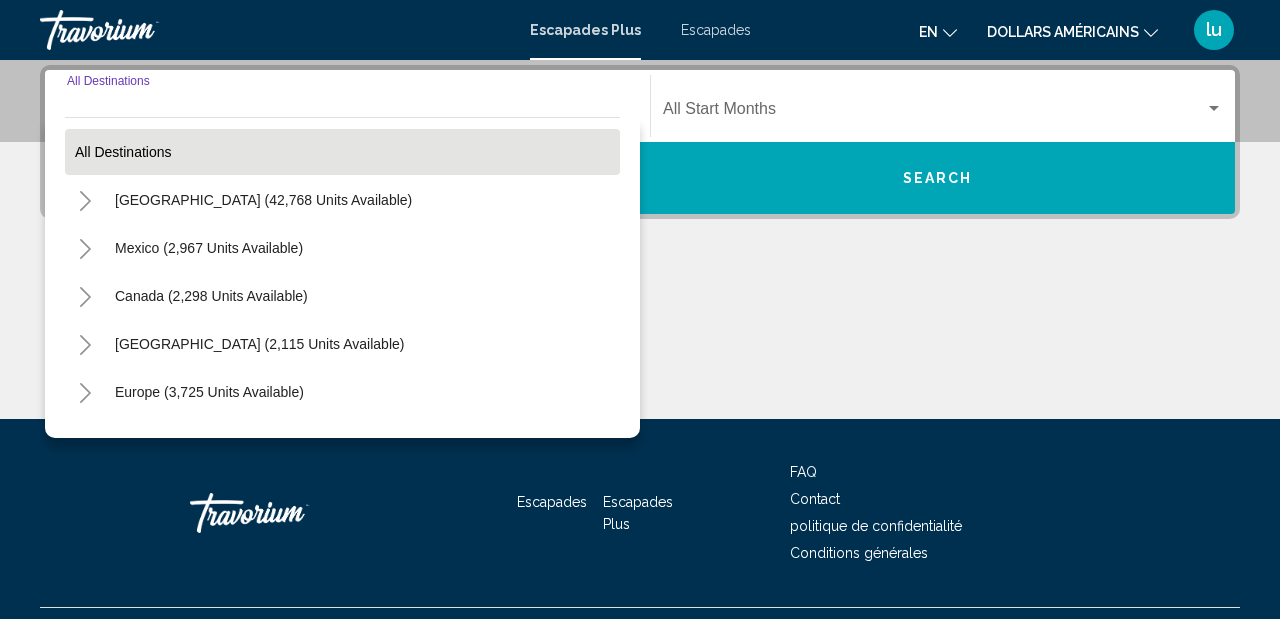 click on "All destinations" at bounding box center [342, 152] 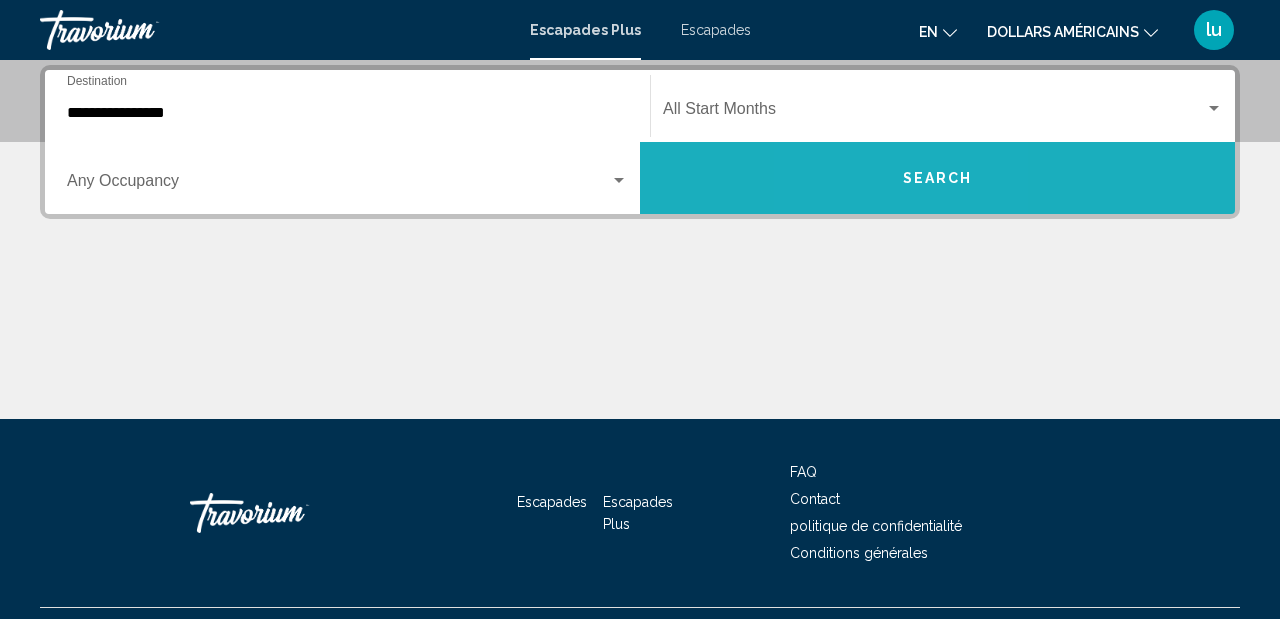 click on "Search" at bounding box center [937, 178] 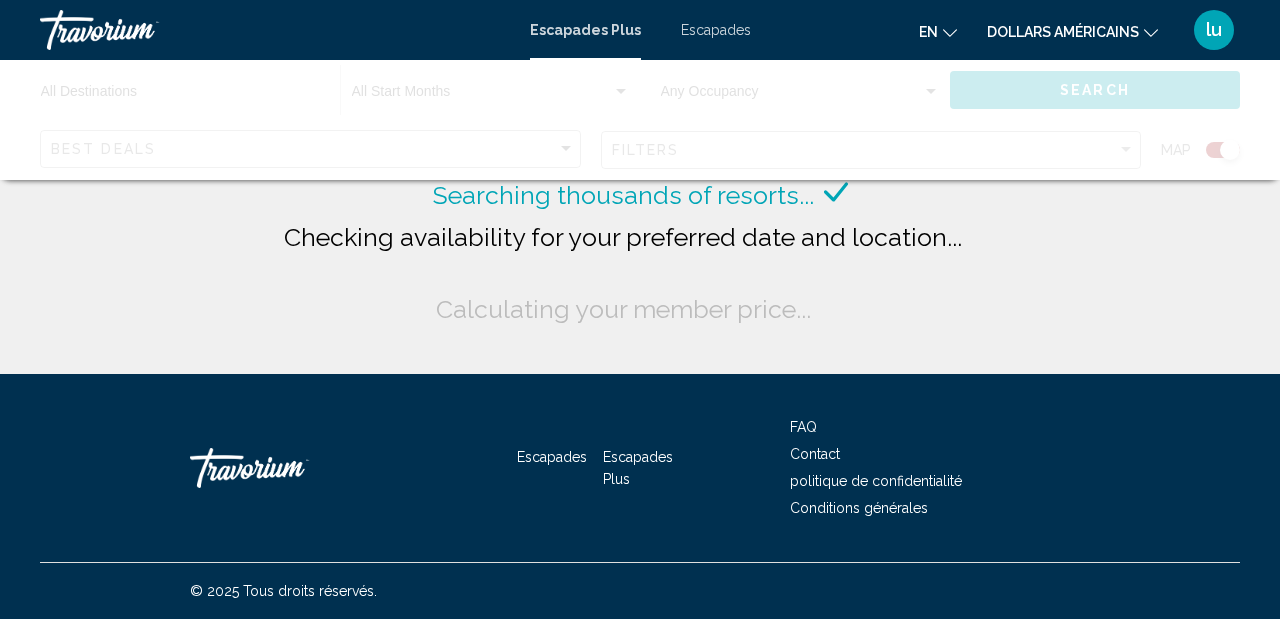 click on "en
English Español Français Italiano Português русский dollars américains
USD ($) MXN (Mex$) CAD (Can$) GBP (£) EUR (€) AUD (A$) NZD (NZ$) CNY (CN¥)" 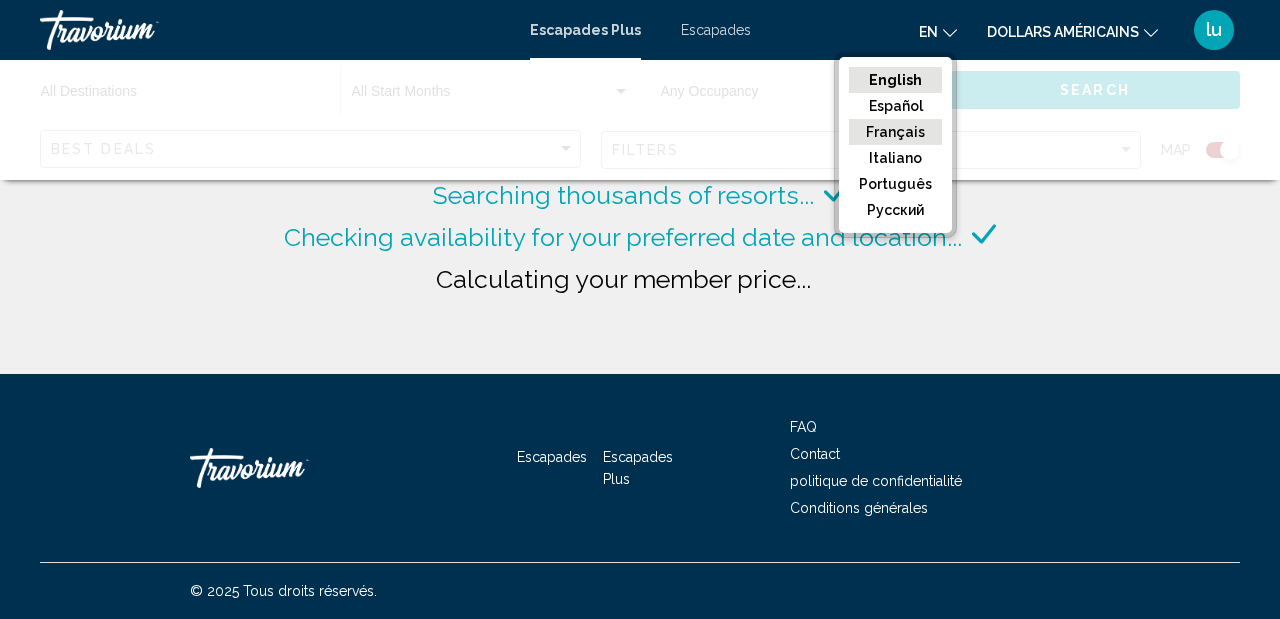 click on "Français" 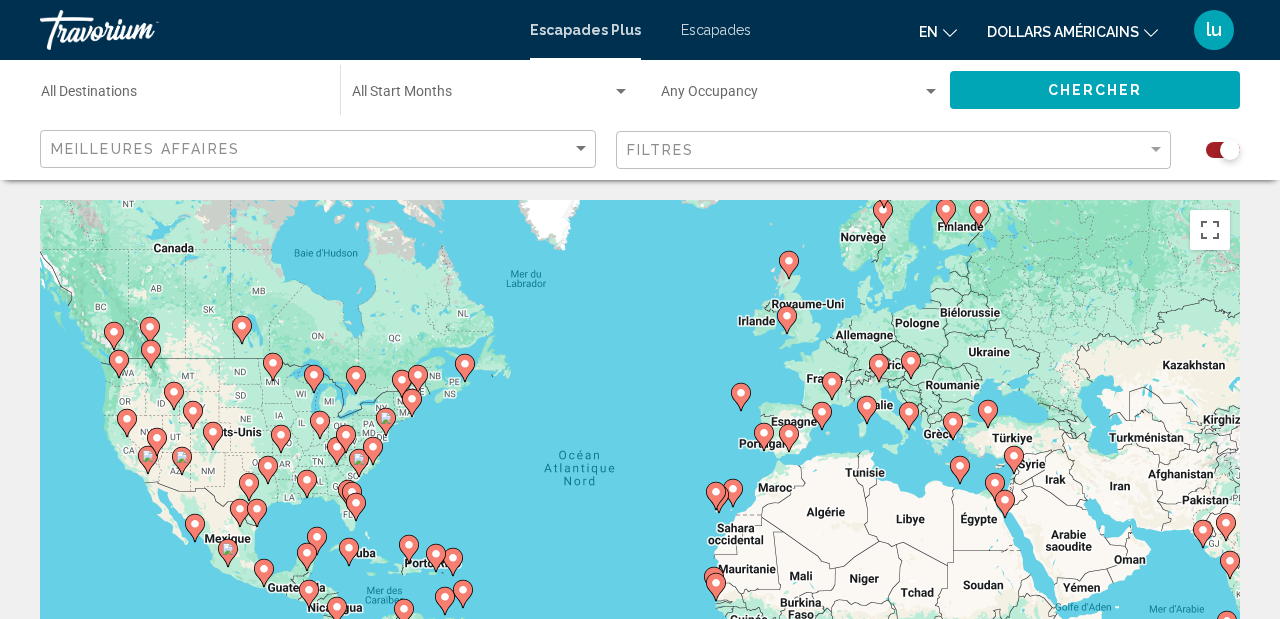 click on "en
English Español Français Italiano Português русский" 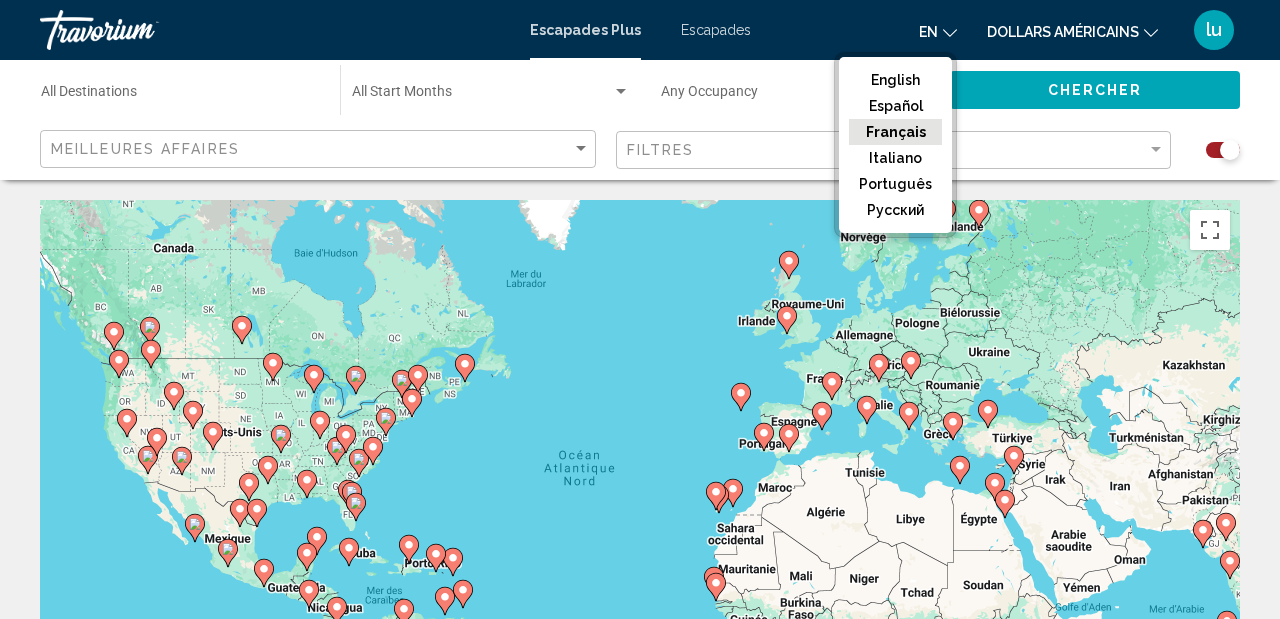 click on "Français" 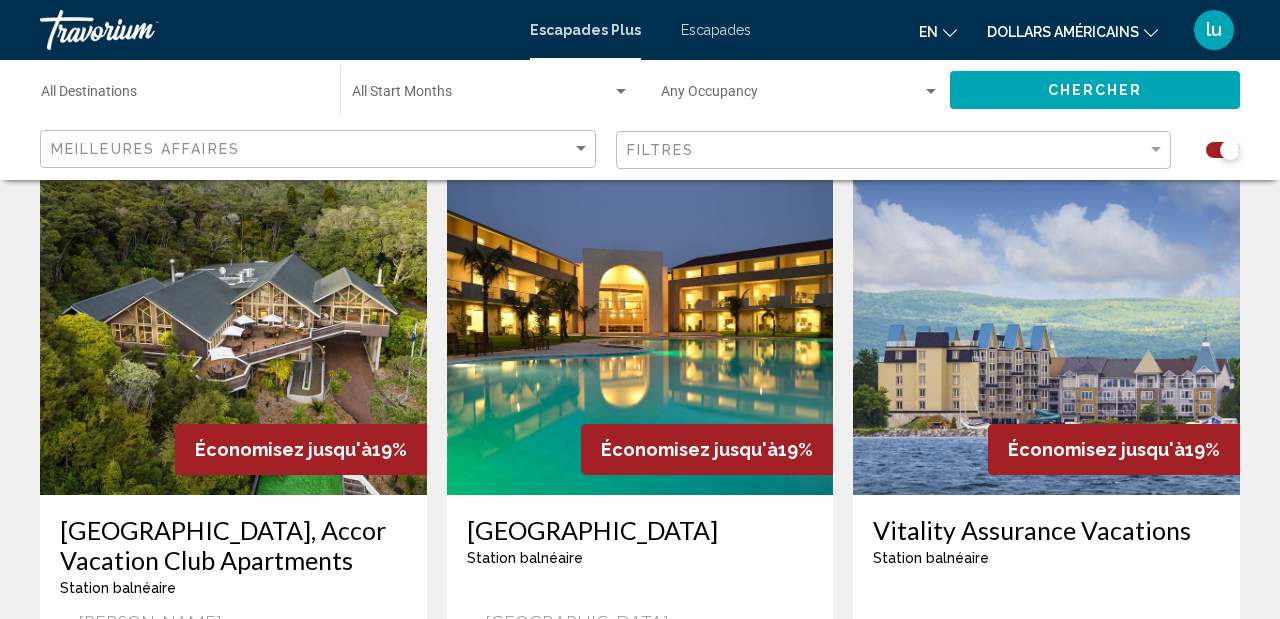 scroll, scrollTop: 0, scrollLeft: 0, axis: both 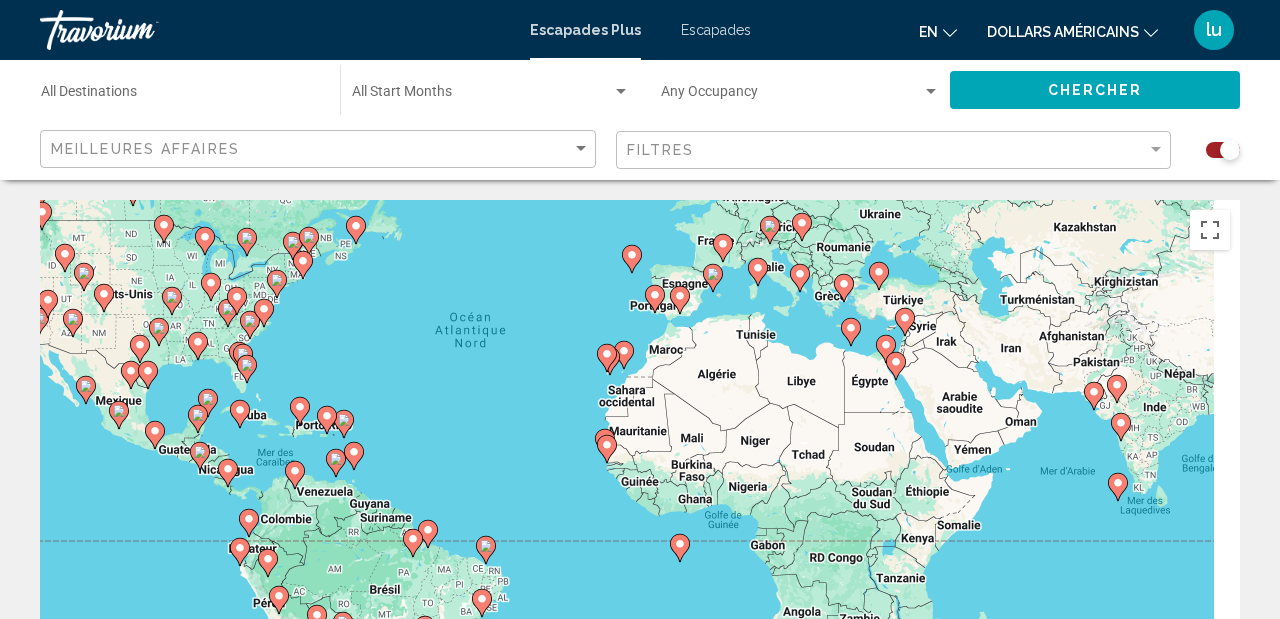 drag, startPoint x: 591, startPoint y: 509, endPoint x: 446, endPoint y: 364, distance: 205.06097 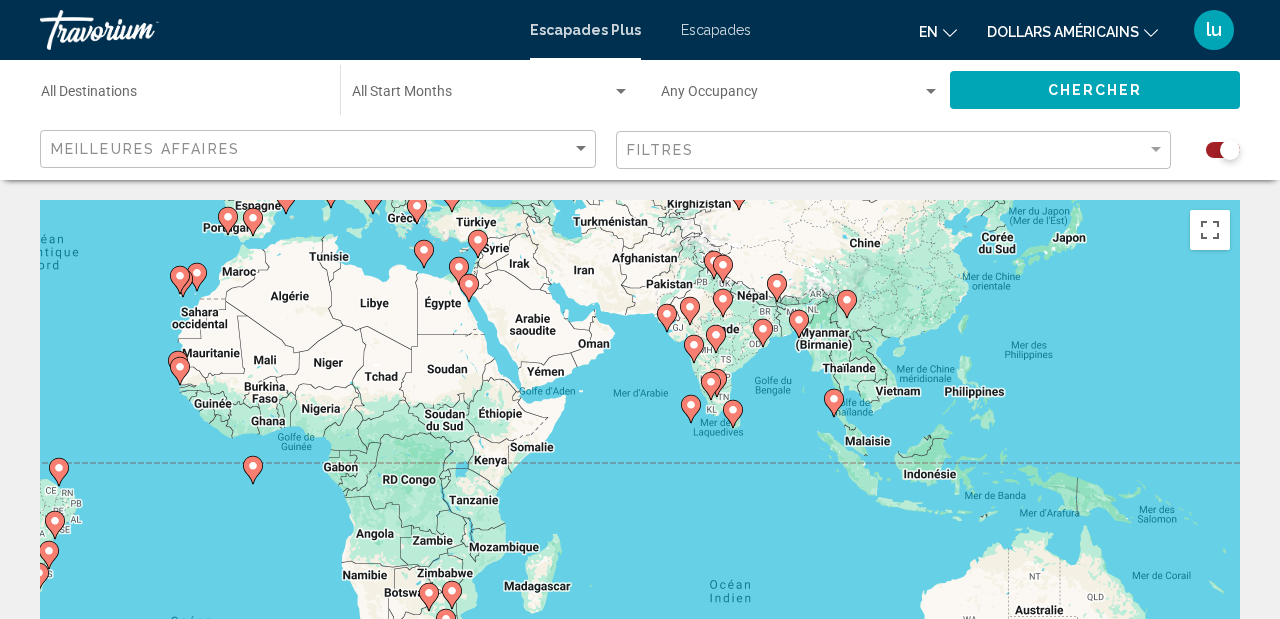 drag, startPoint x: 1116, startPoint y: 554, endPoint x: 717, endPoint y: 484, distance: 405.0938 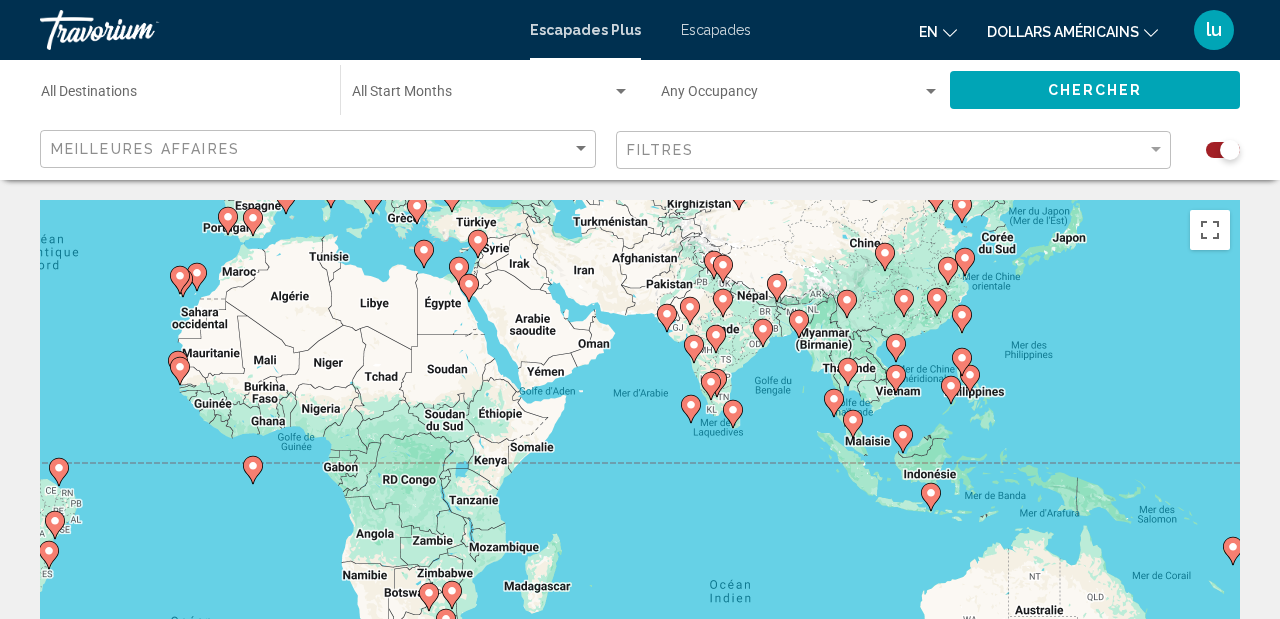 scroll, scrollTop: 1, scrollLeft: 0, axis: vertical 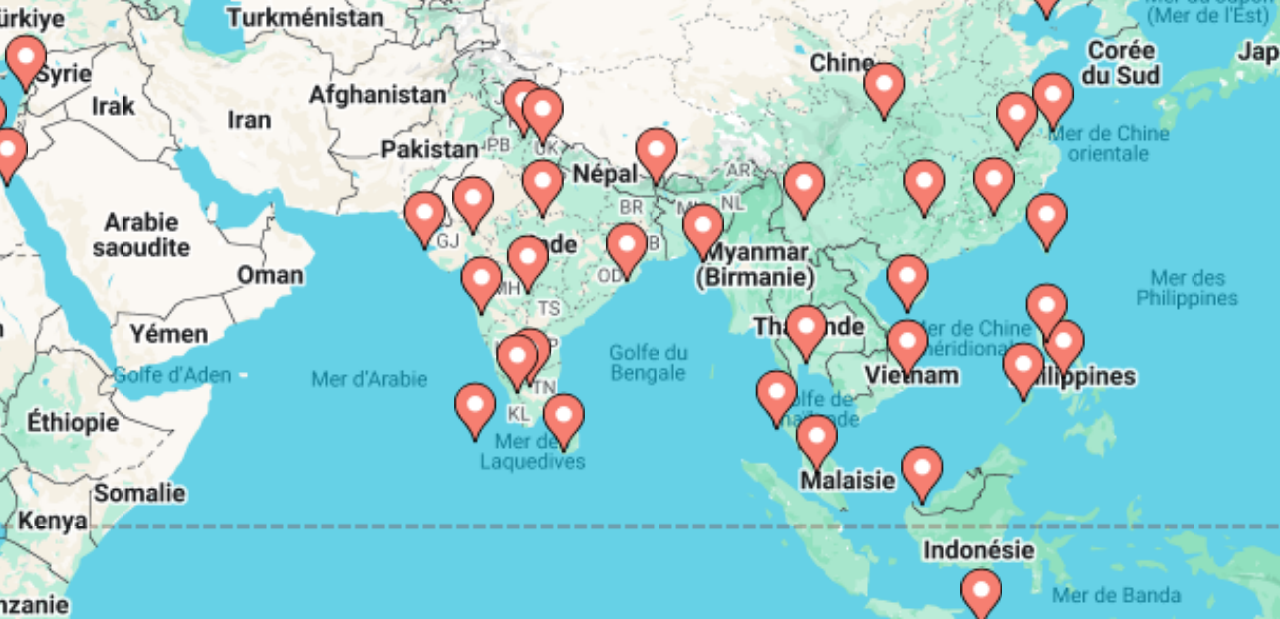 click 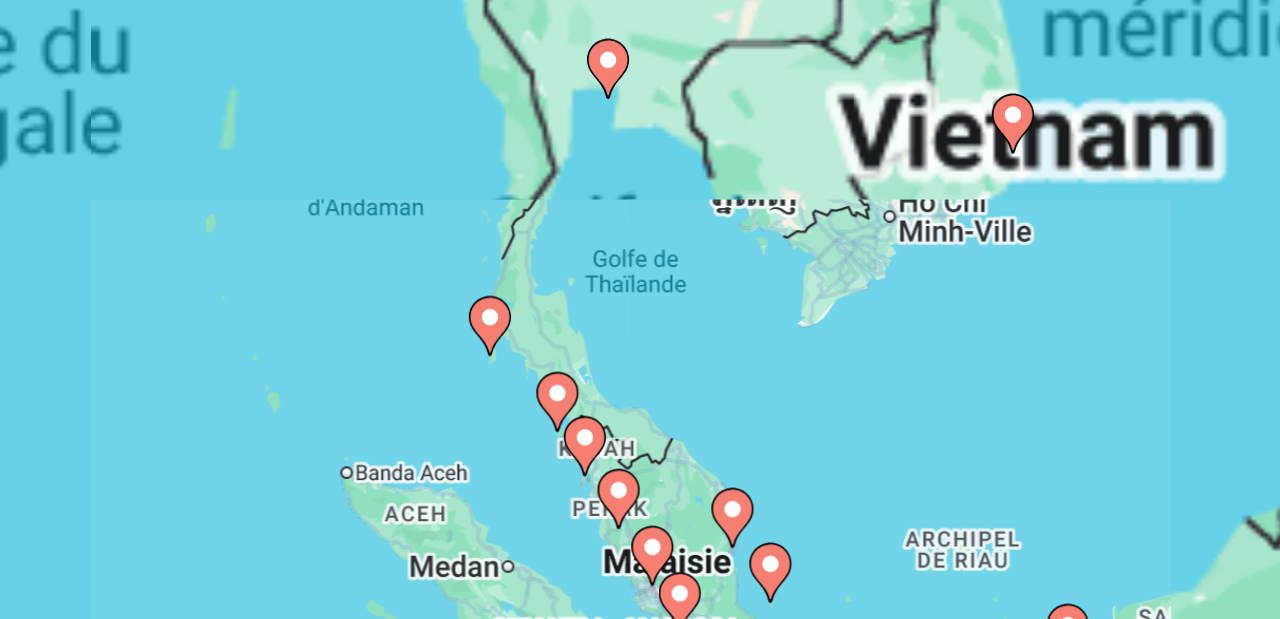 drag, startPoint x: 759, startPoint y: 439, endPoint x: 817, endPoint y: 317, distance: 135.08516 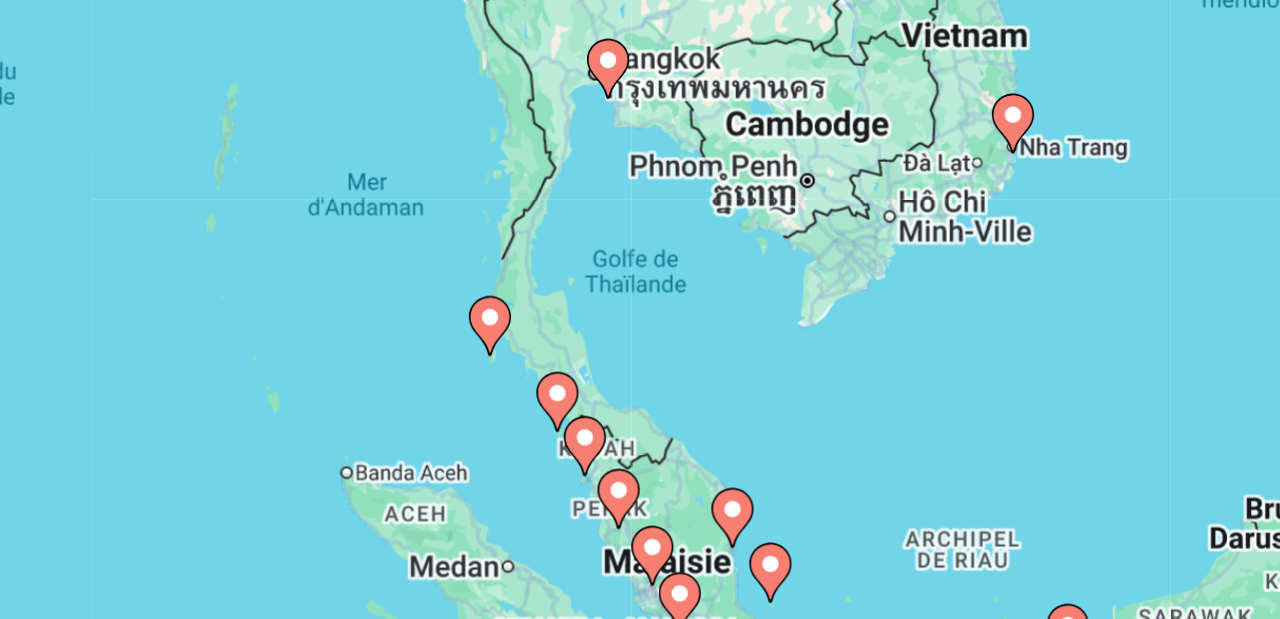 click 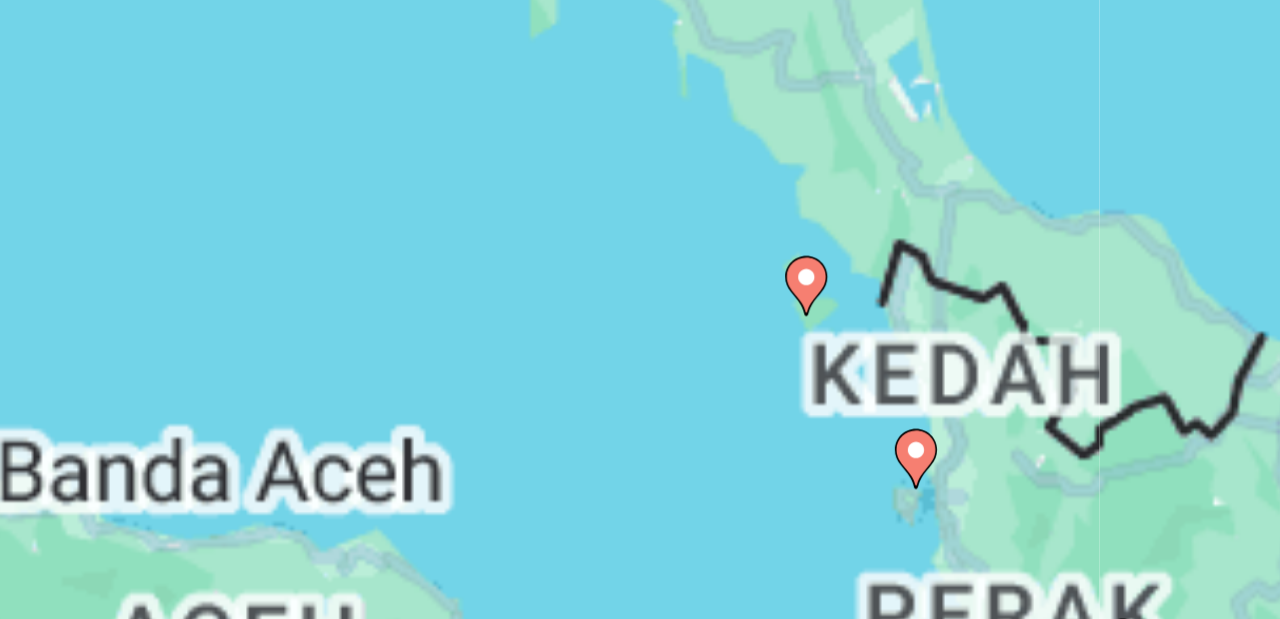 drag, startPoint x: 854, startPoint y: 332, endPoint x: 692, endPoint y: 527, distance: 253.5133 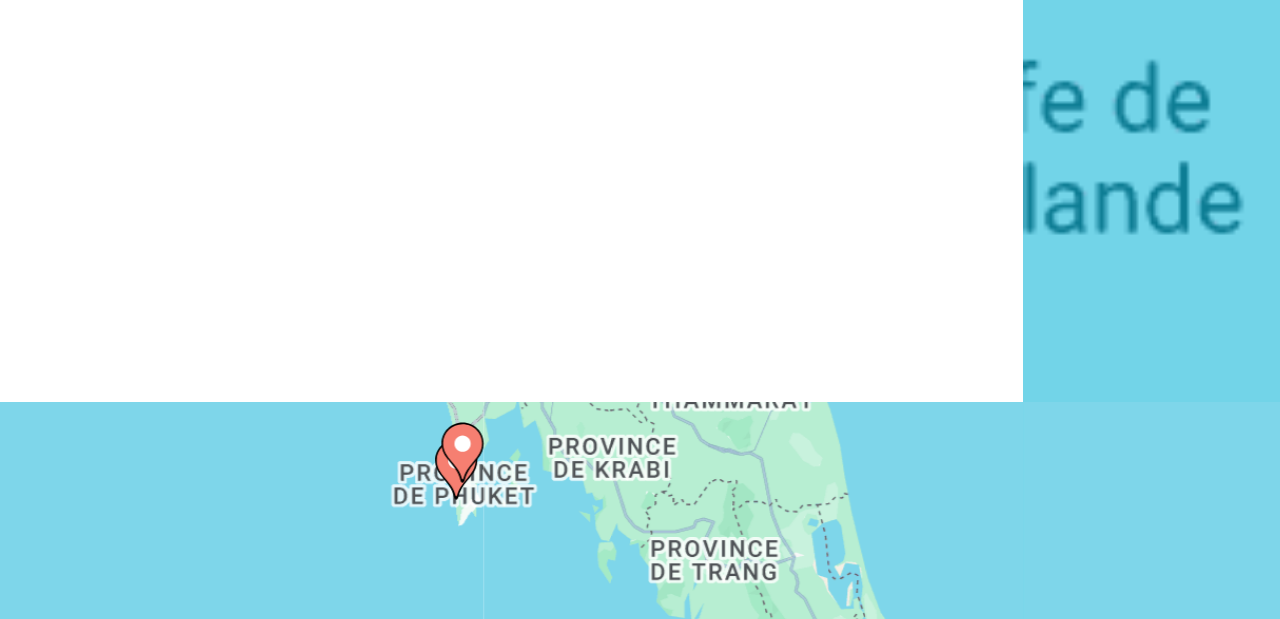 drag, startPoint x: 875, startPoint y: 304, endPoint x: 845, endPoint y: 530, distance: 227.98245 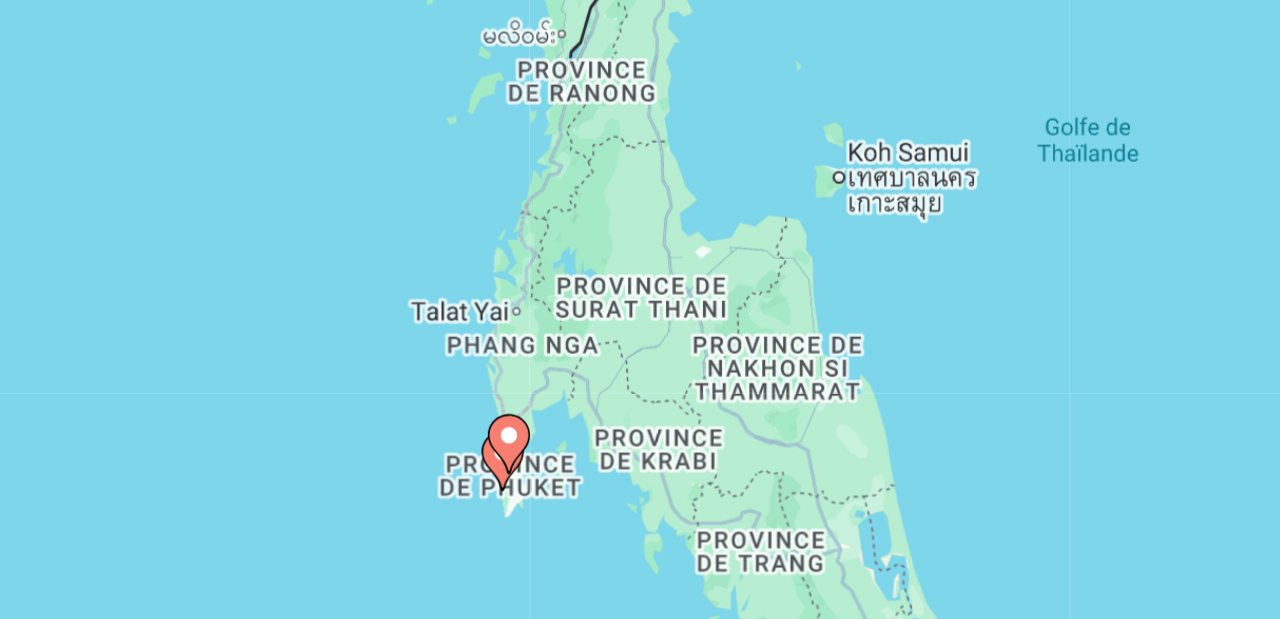 drag, startPoint x: 888, startPoint y: 337, endPoint x: 923, endPoint y: 297, distance: 53.15073 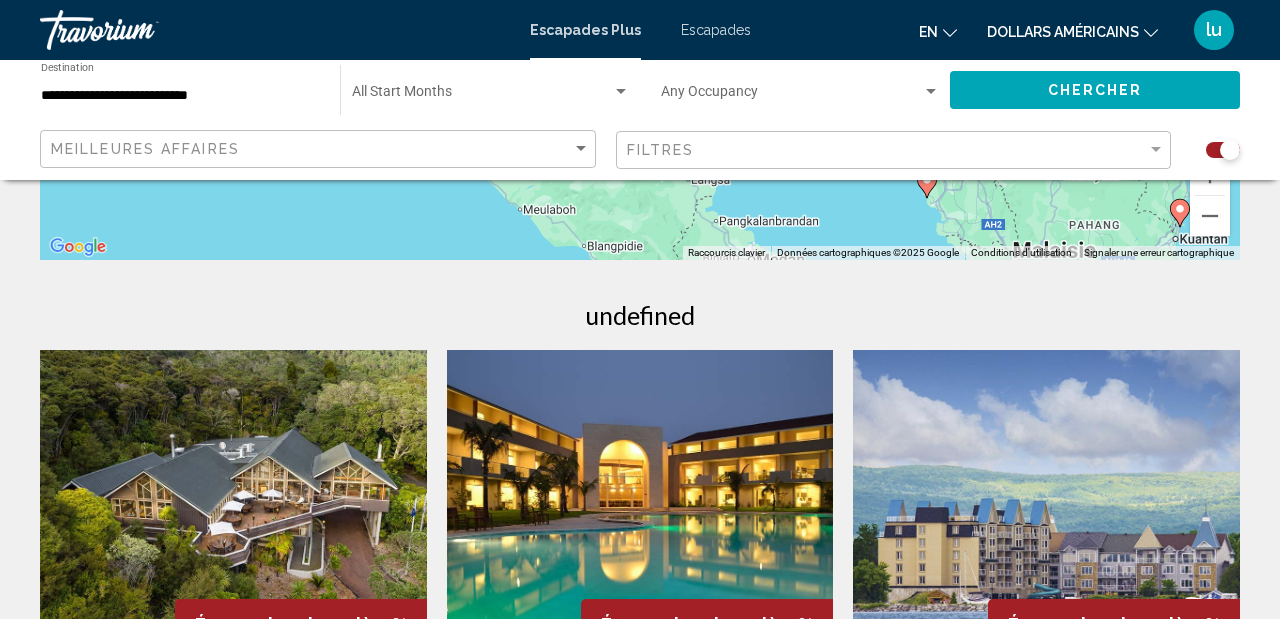 scroll, scrollTop: 503, scrollLeft: 0, axis: vertical 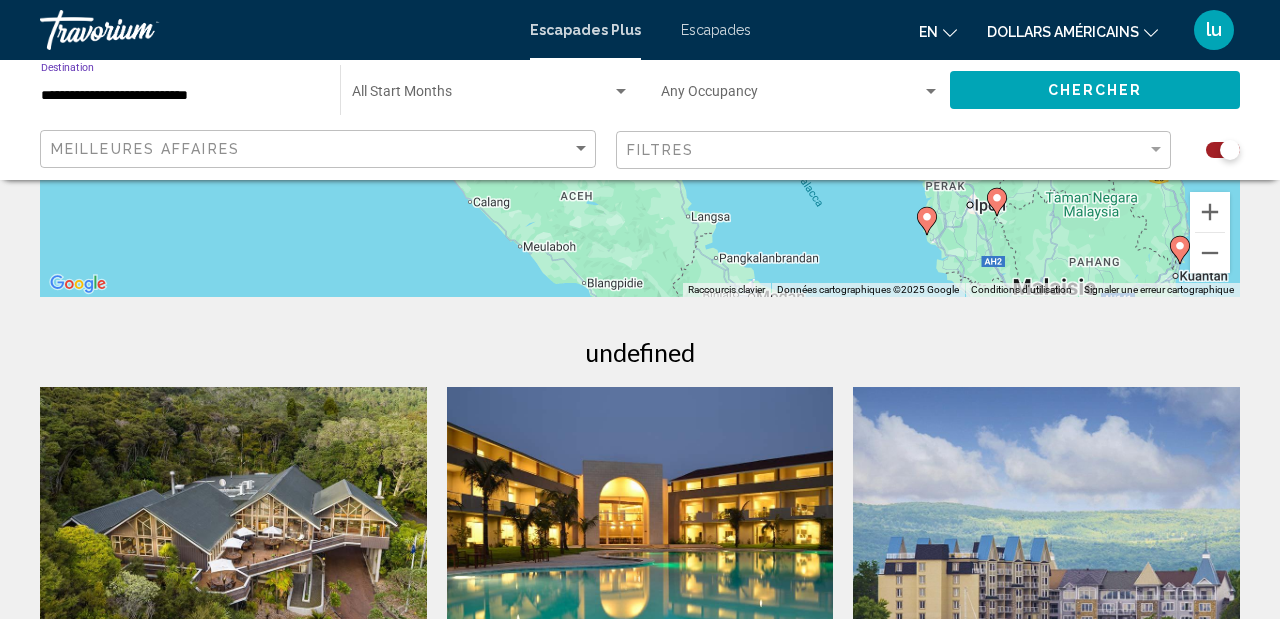 click on "**********" at bounding box center [180, 96] 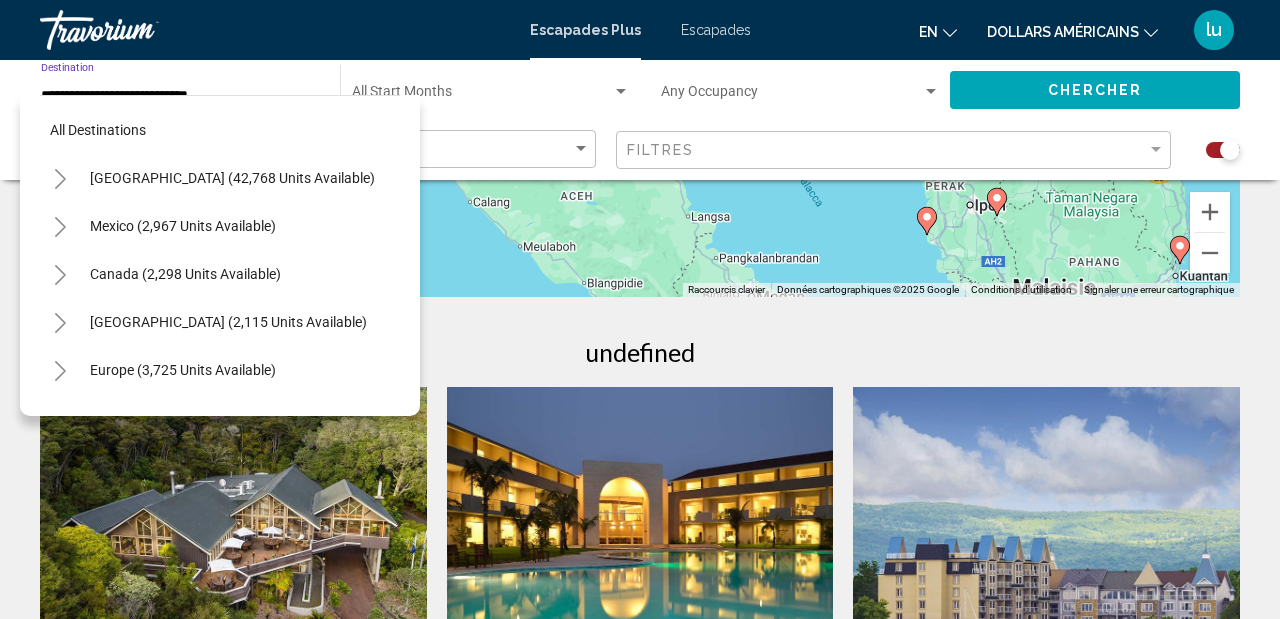 scroll, scrollTop: 791, scrollLeft: 0, axis: vertical 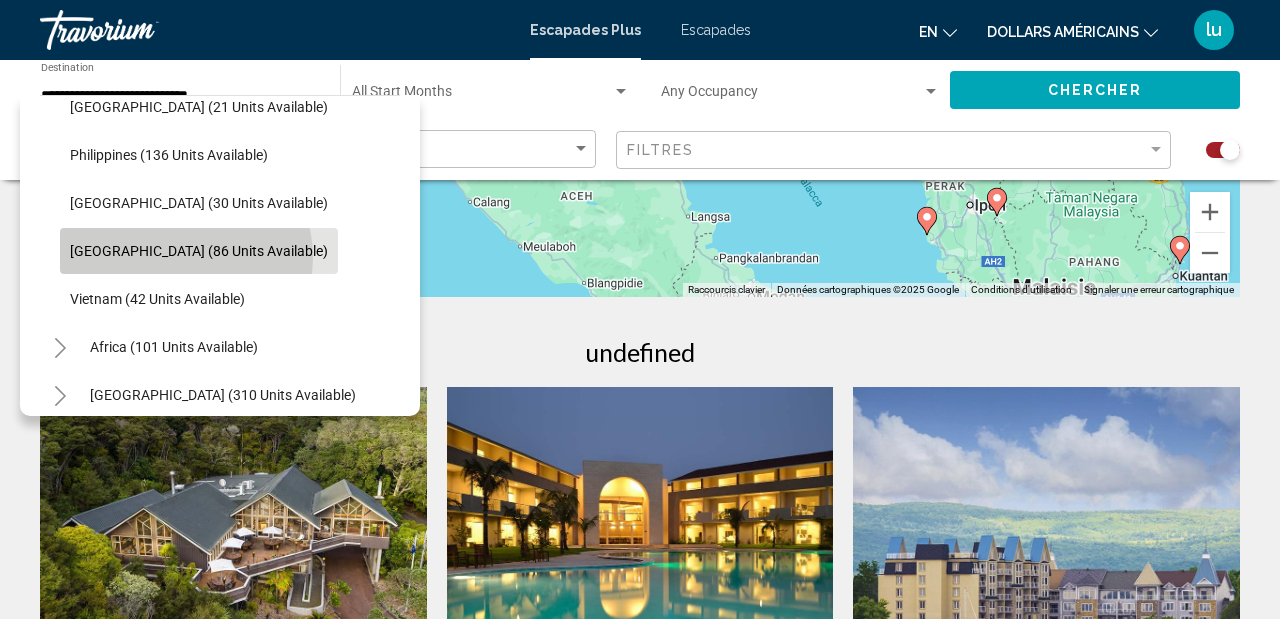 click on "[GEOGRAPHIC_DATA] (86 units available)" 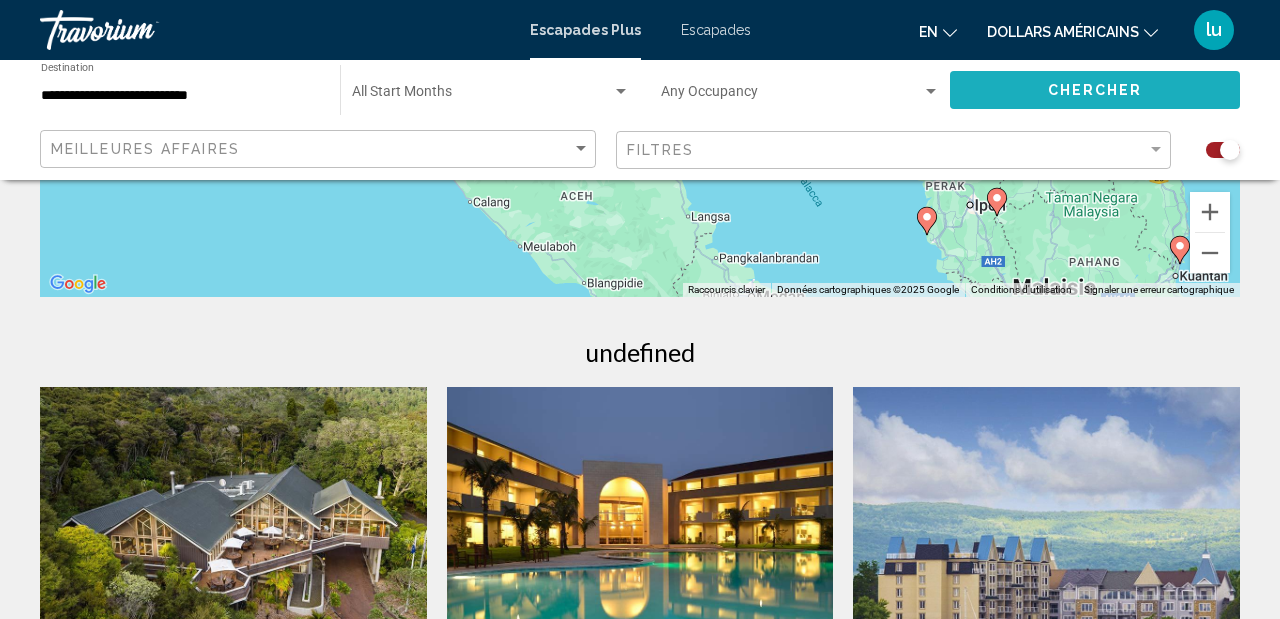 click on "Chercher" 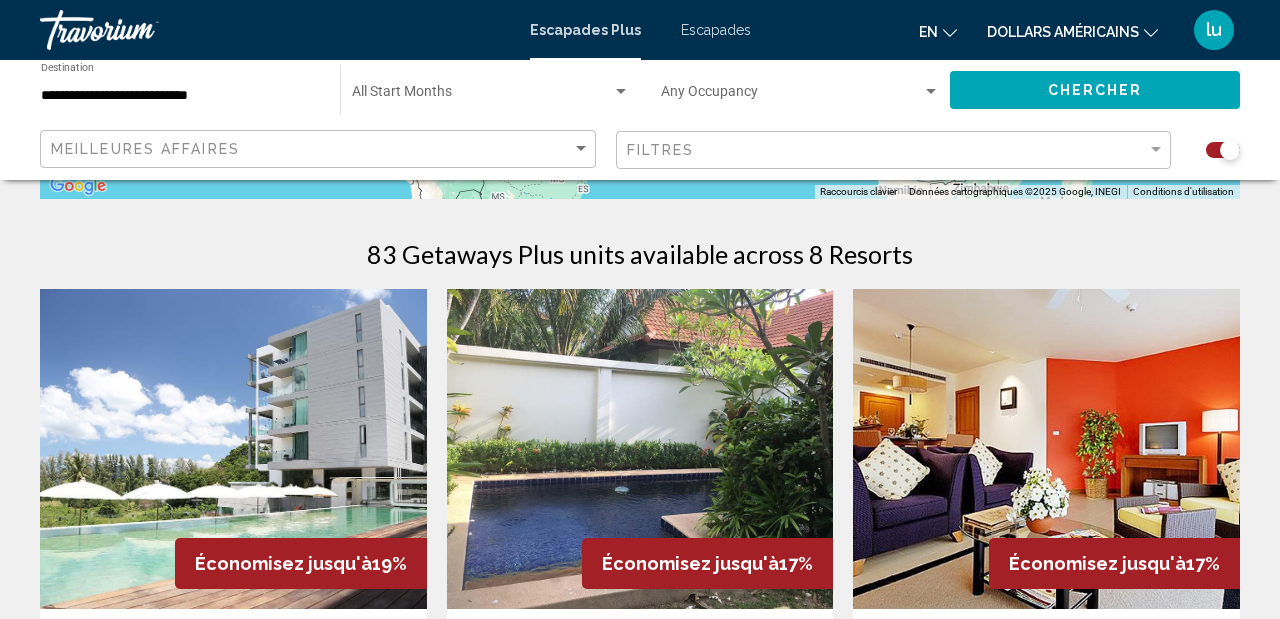 scroll, scrollTop: 599, scrollLeft: 0, axis: vertical 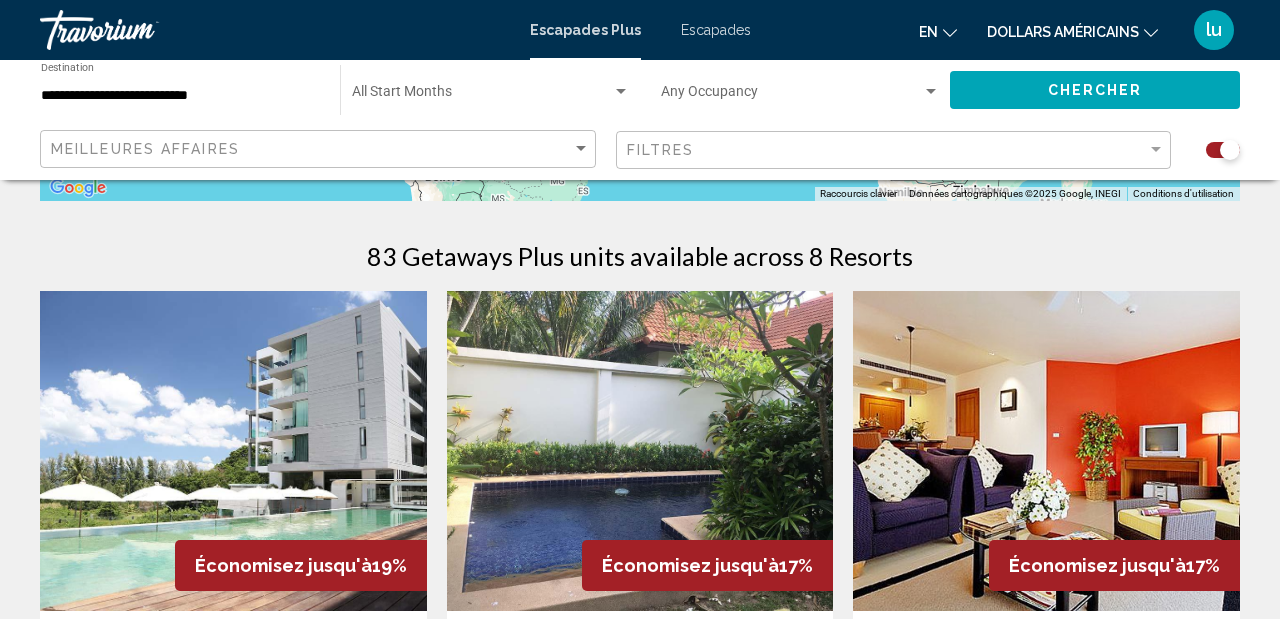 click at bounding box center [233, 451] 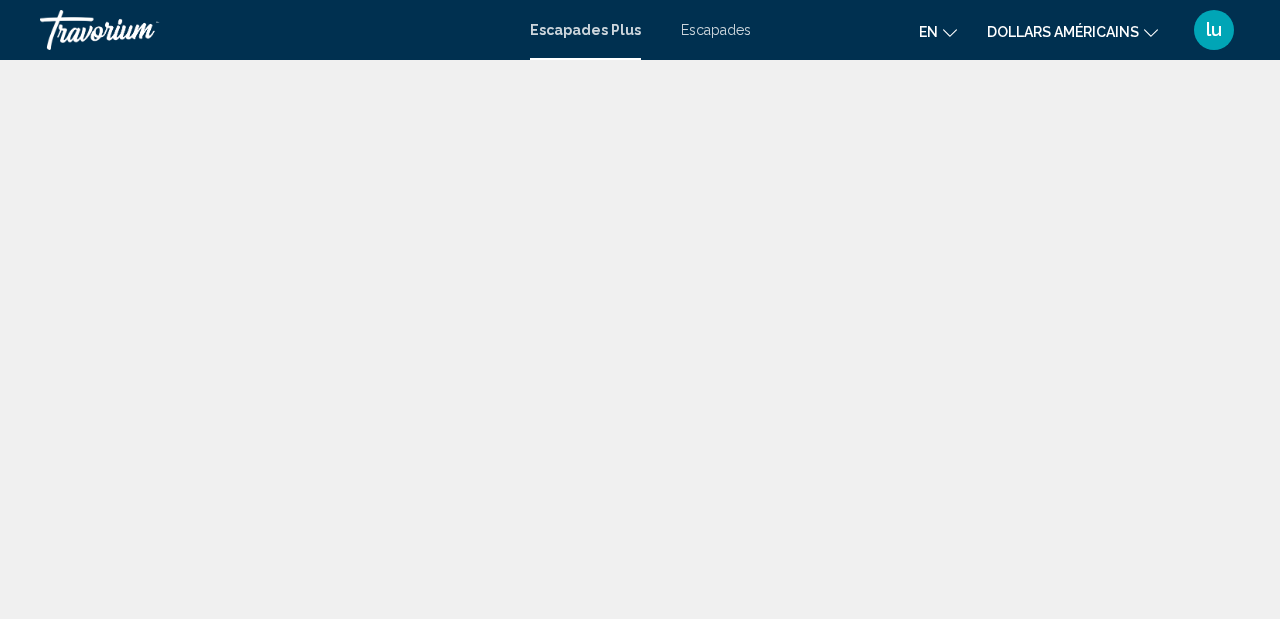 scroll, scrollTop: 225, scrollLeft: 0, axis: vertical 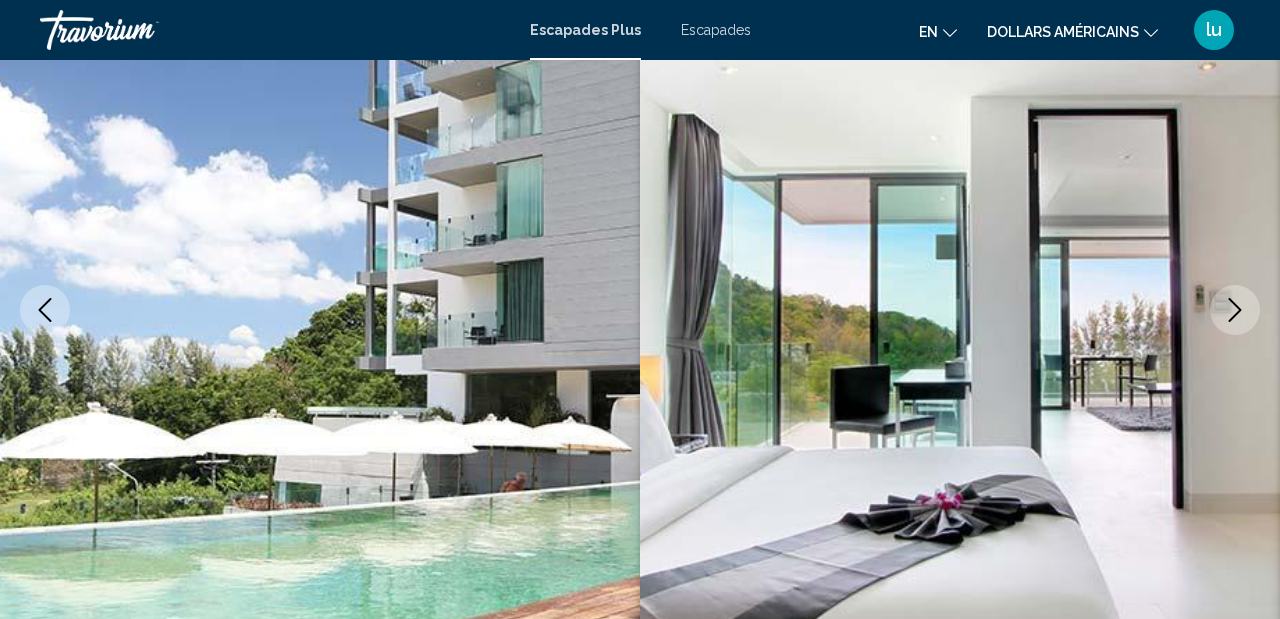 click at bounding box center [1235, 310] 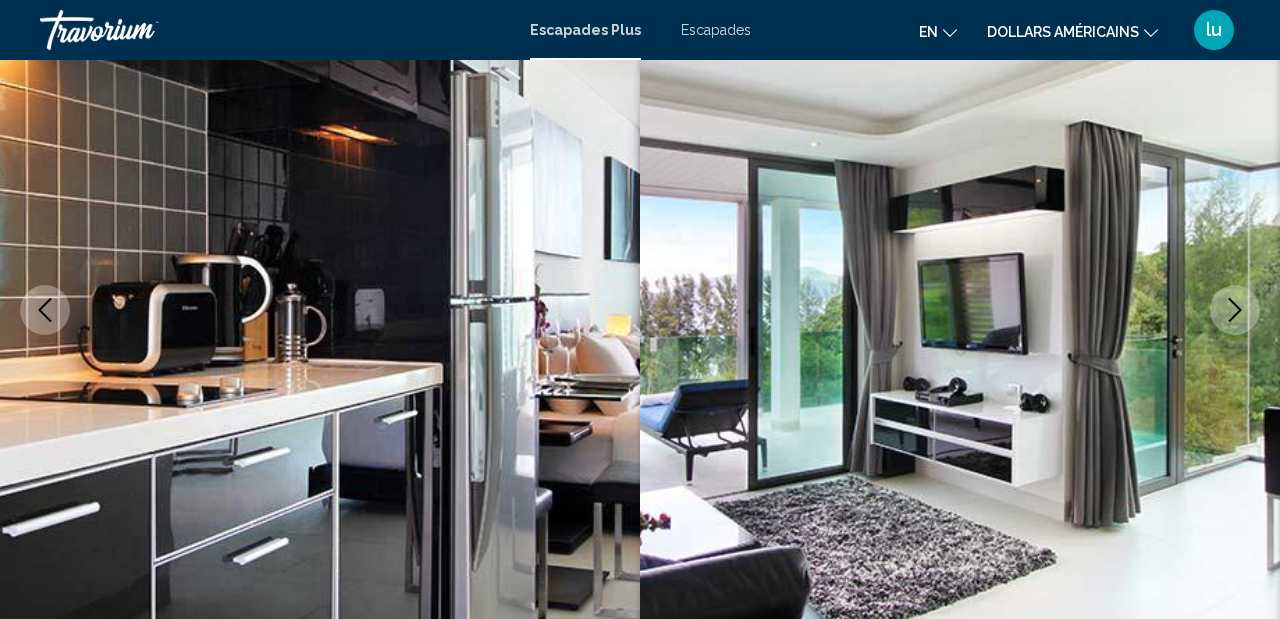 click at bounding box center [1235, 310] 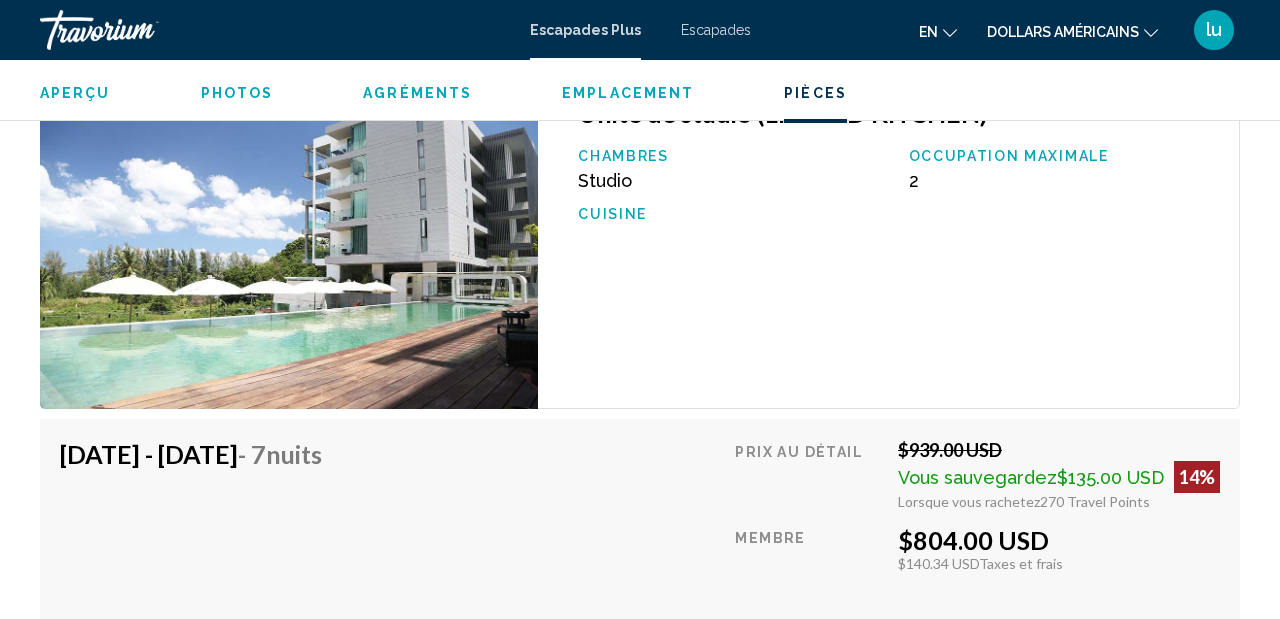 scroll, scrollTop: 3111, scrollLeft: 0, axis: vertical 